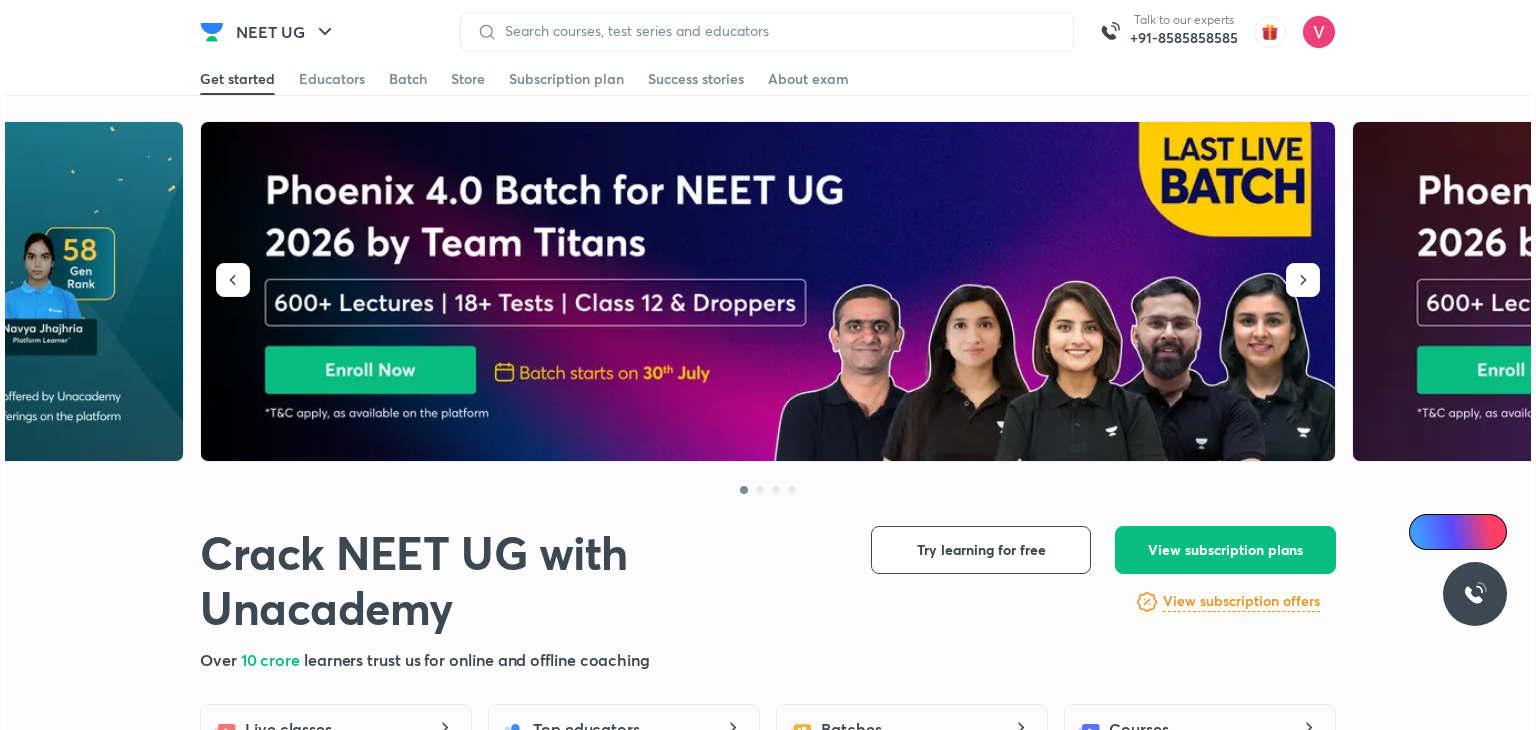 scroll, scrollTop: 0, scrollLeft: 0, axis: both 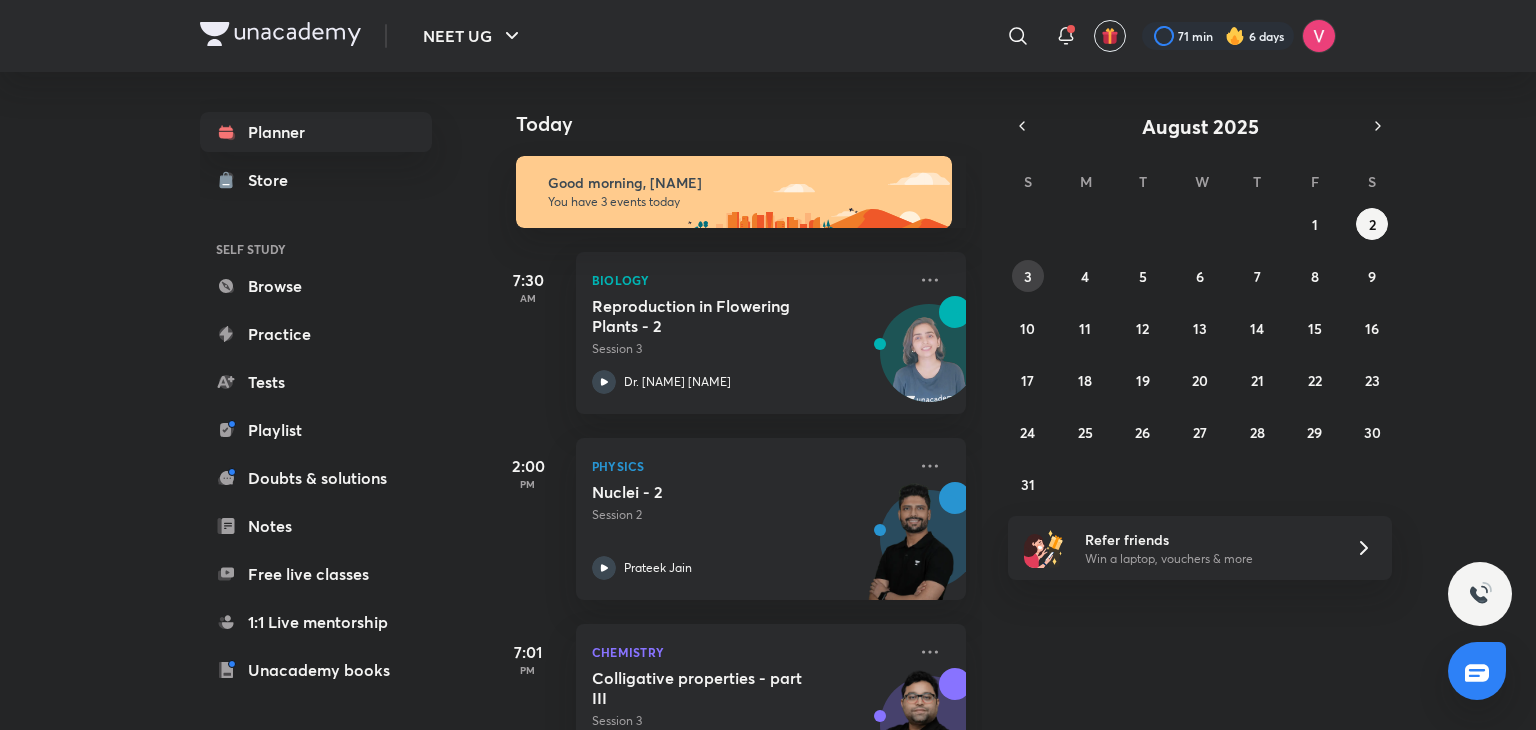 click on "3" at bounding box center (1028, 276) 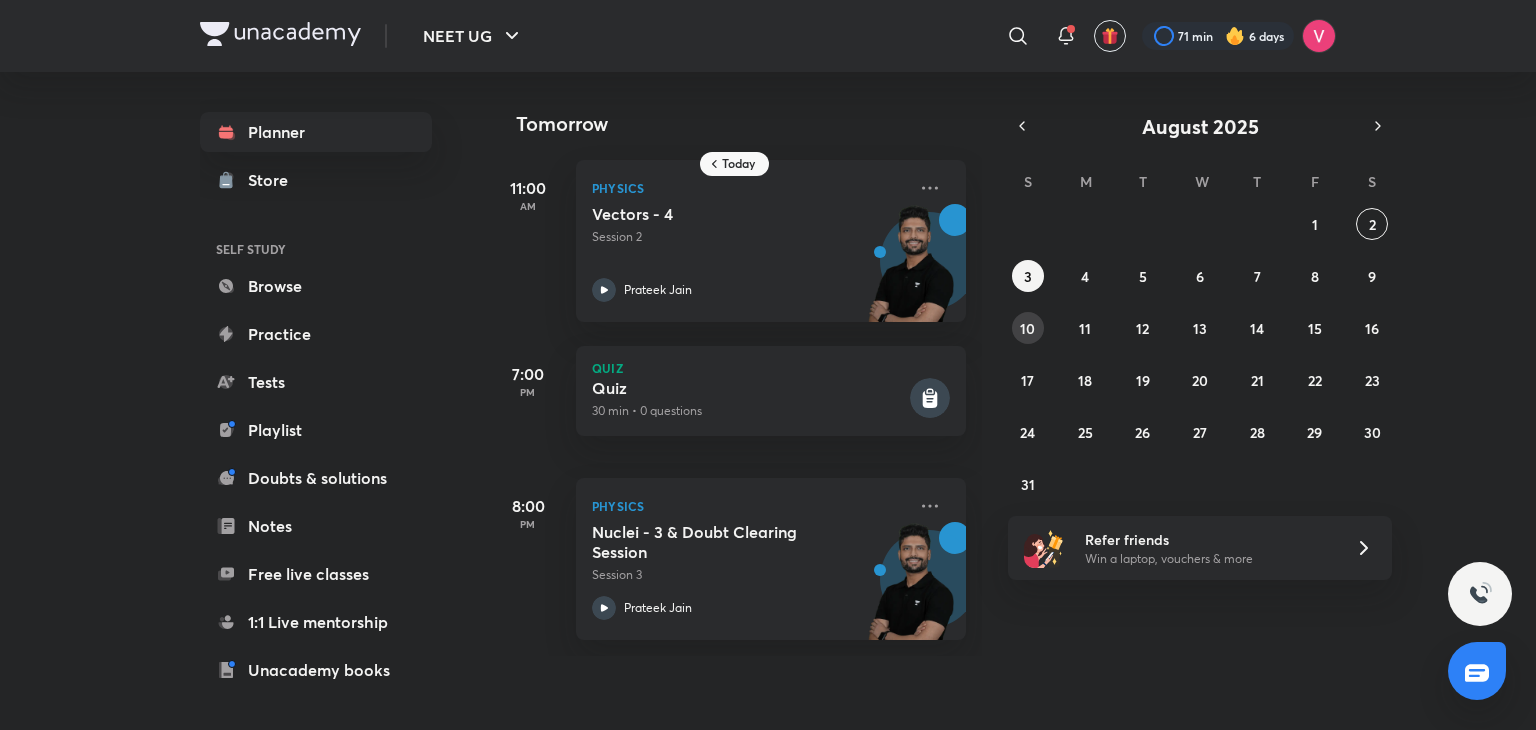 click on "10" at bounding box center [1028, 328] 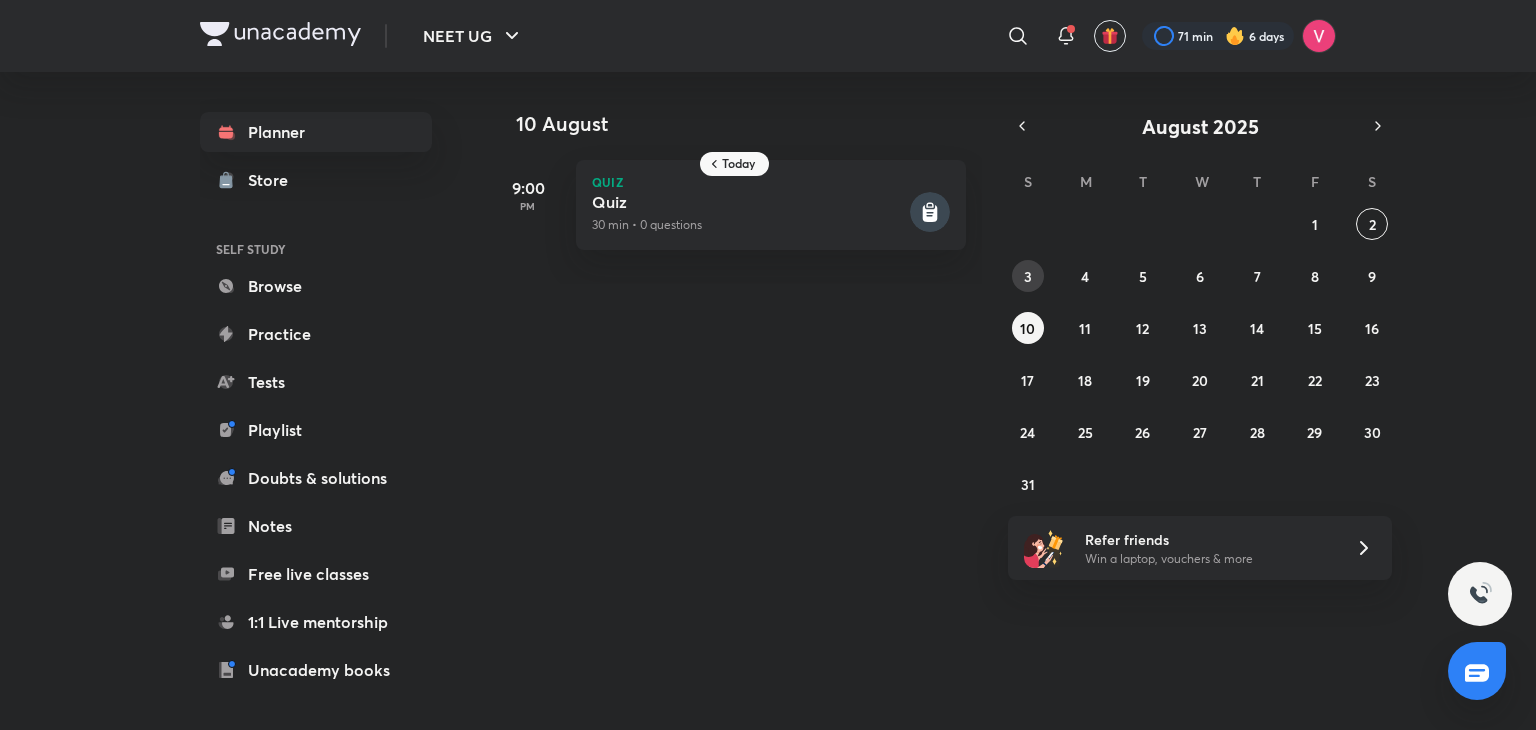 click on "3" at bounding box center [1028, 276] 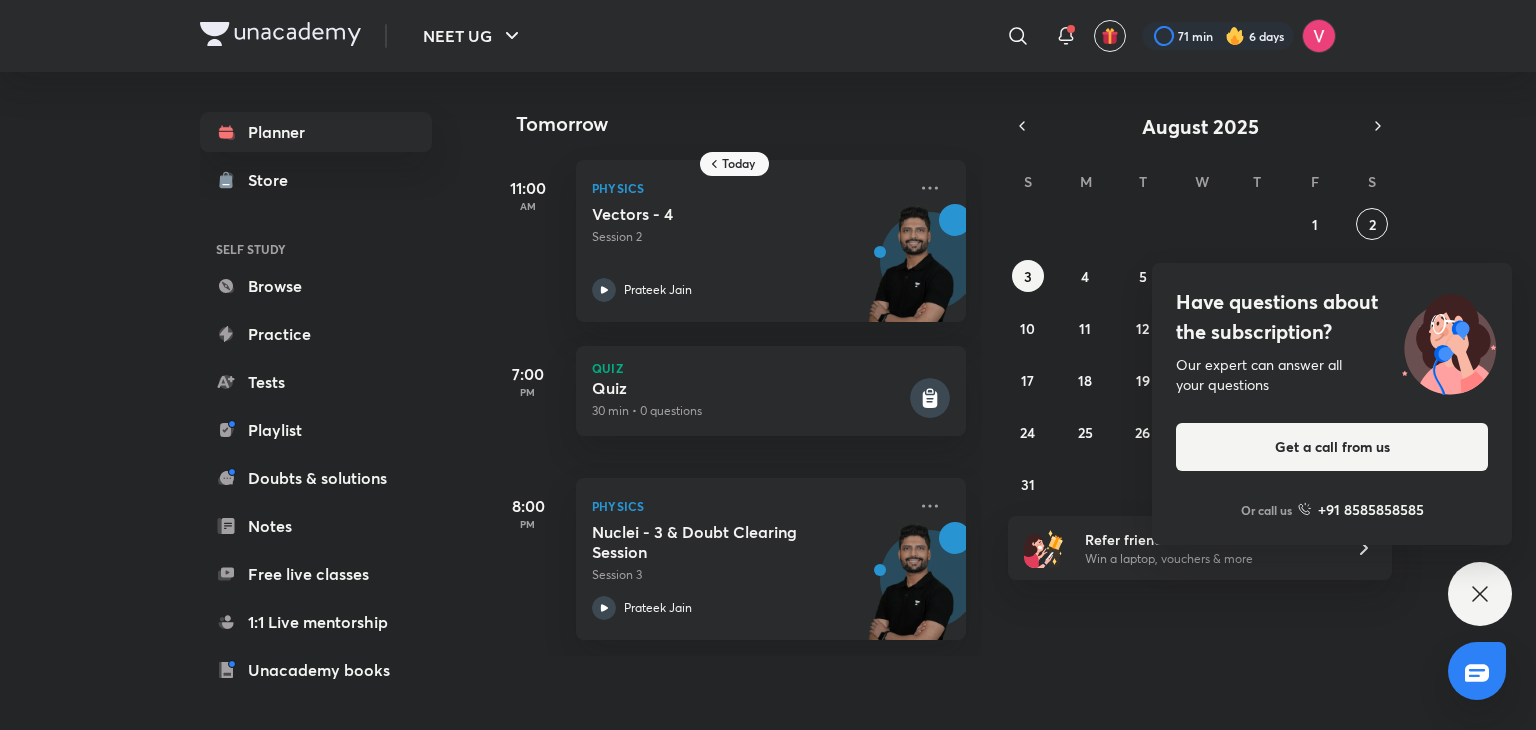 click 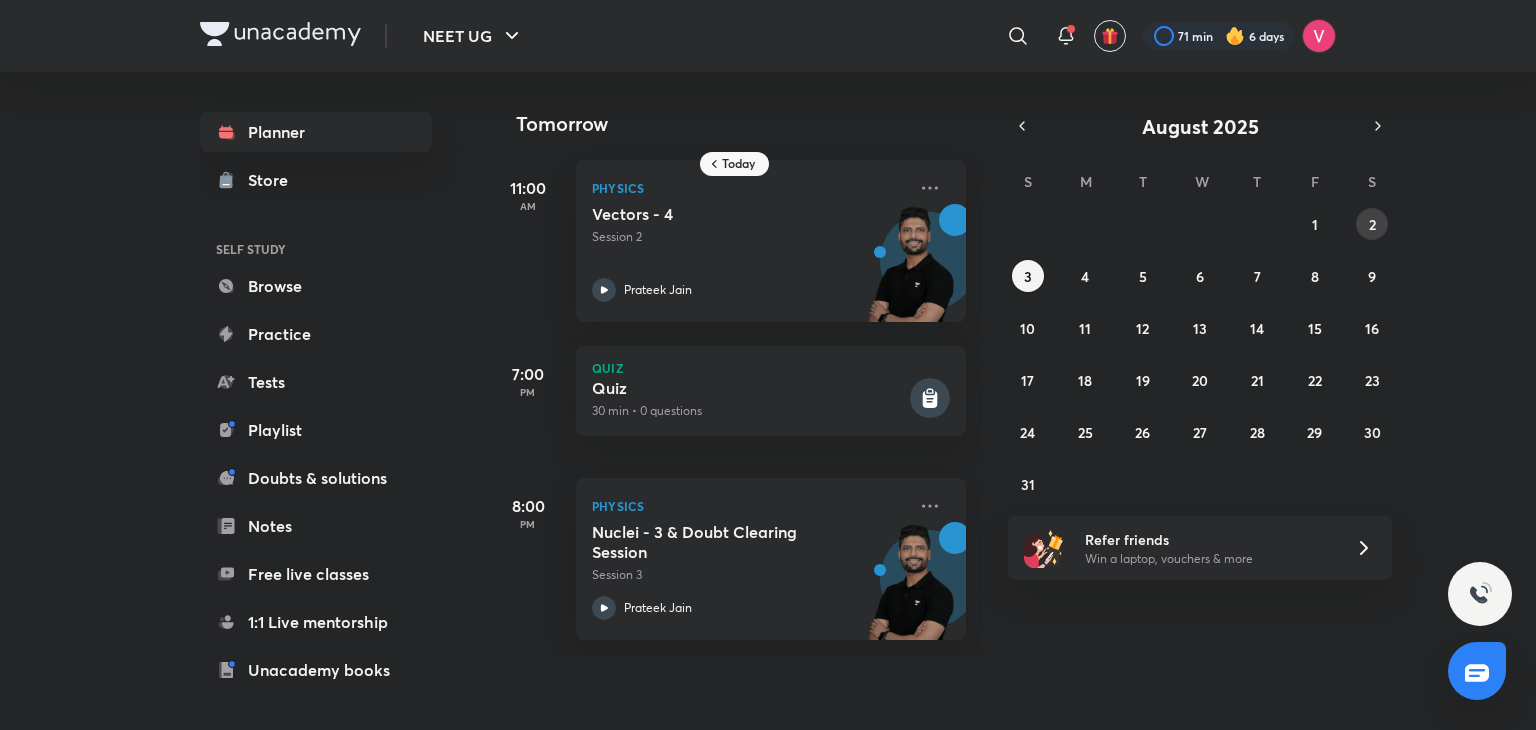 click on "2" at bounding box center (1372, 224) 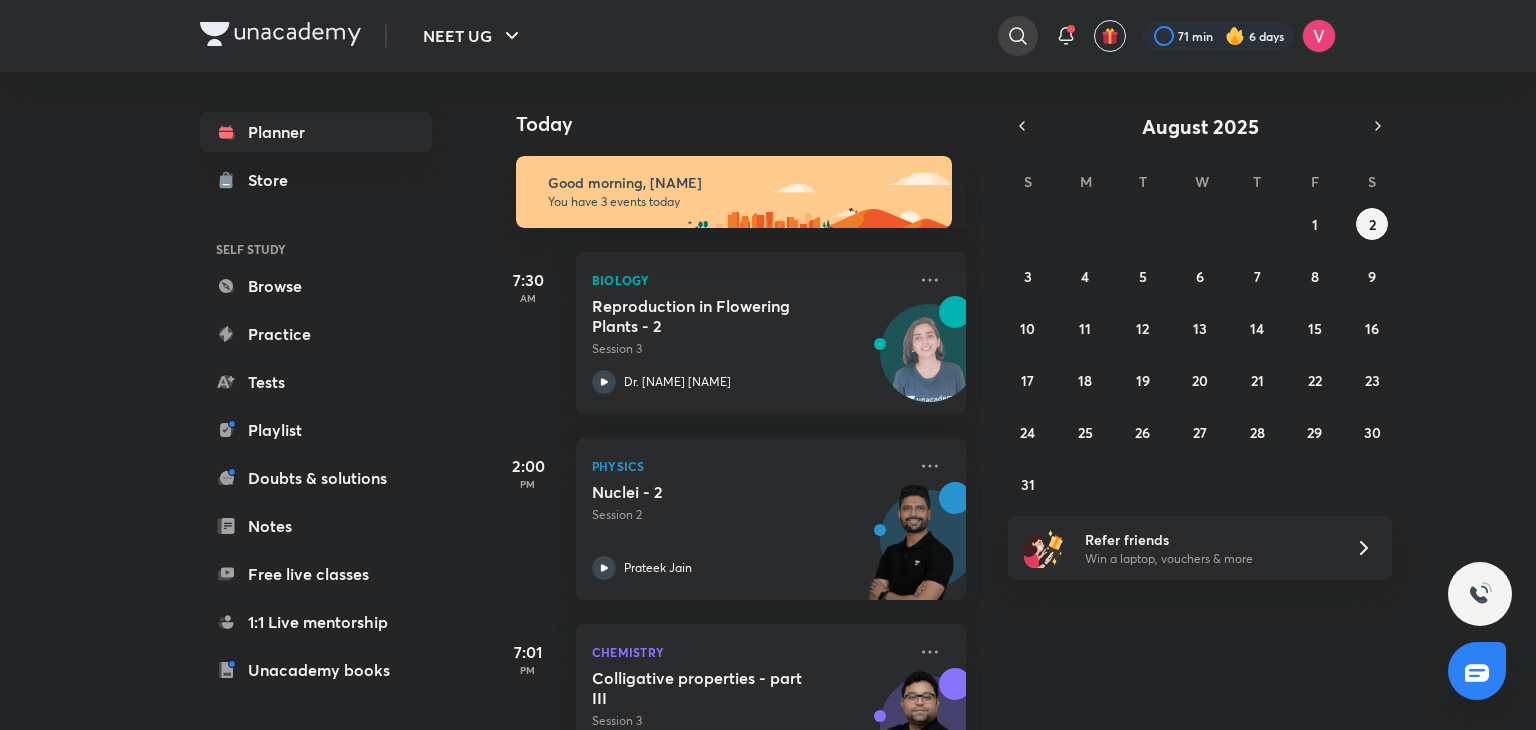 type 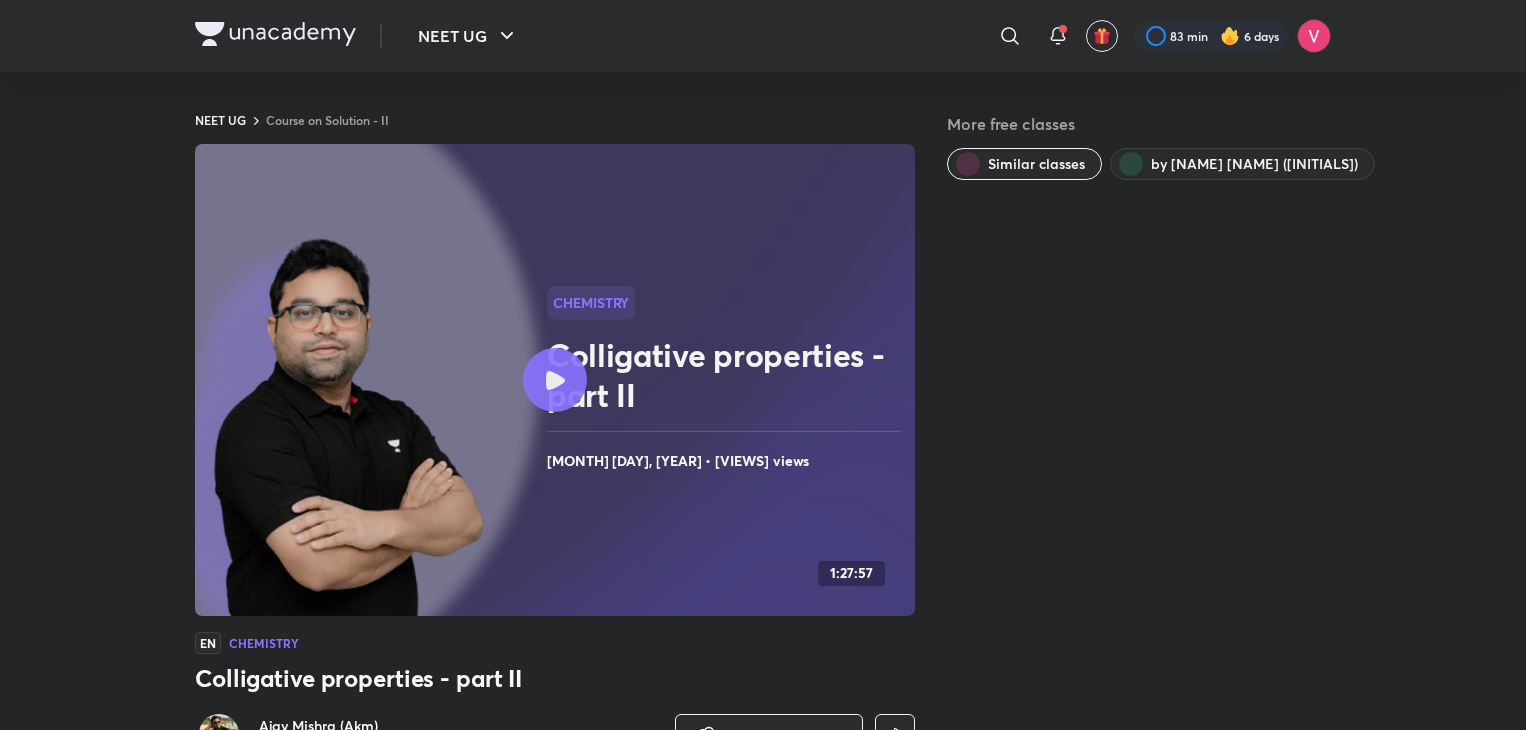 scroll, scrollTop: 0, scrollLeft: 0, axis: both 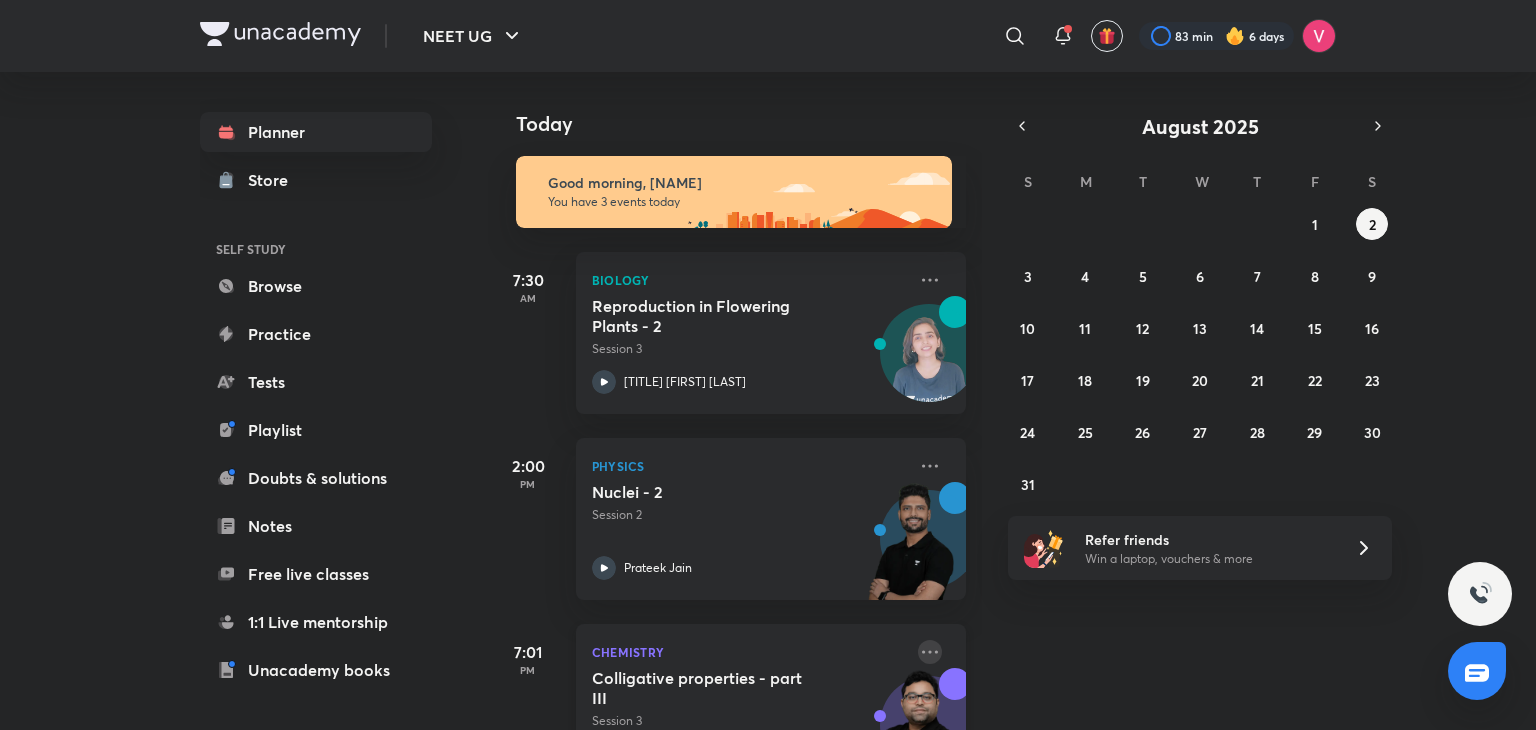 click 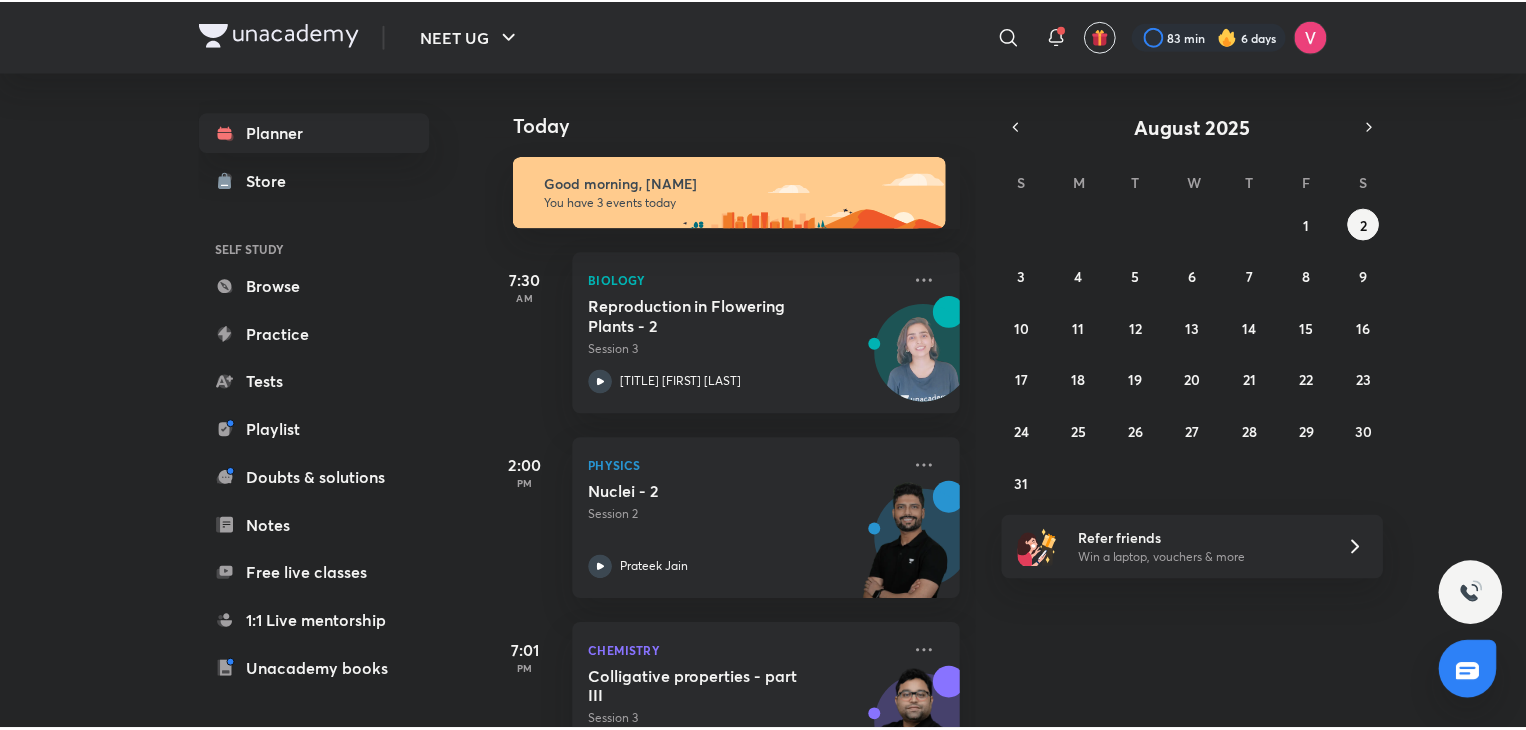 scroll, scrollTop: 88, scrollLeft: 0, axis: vertical 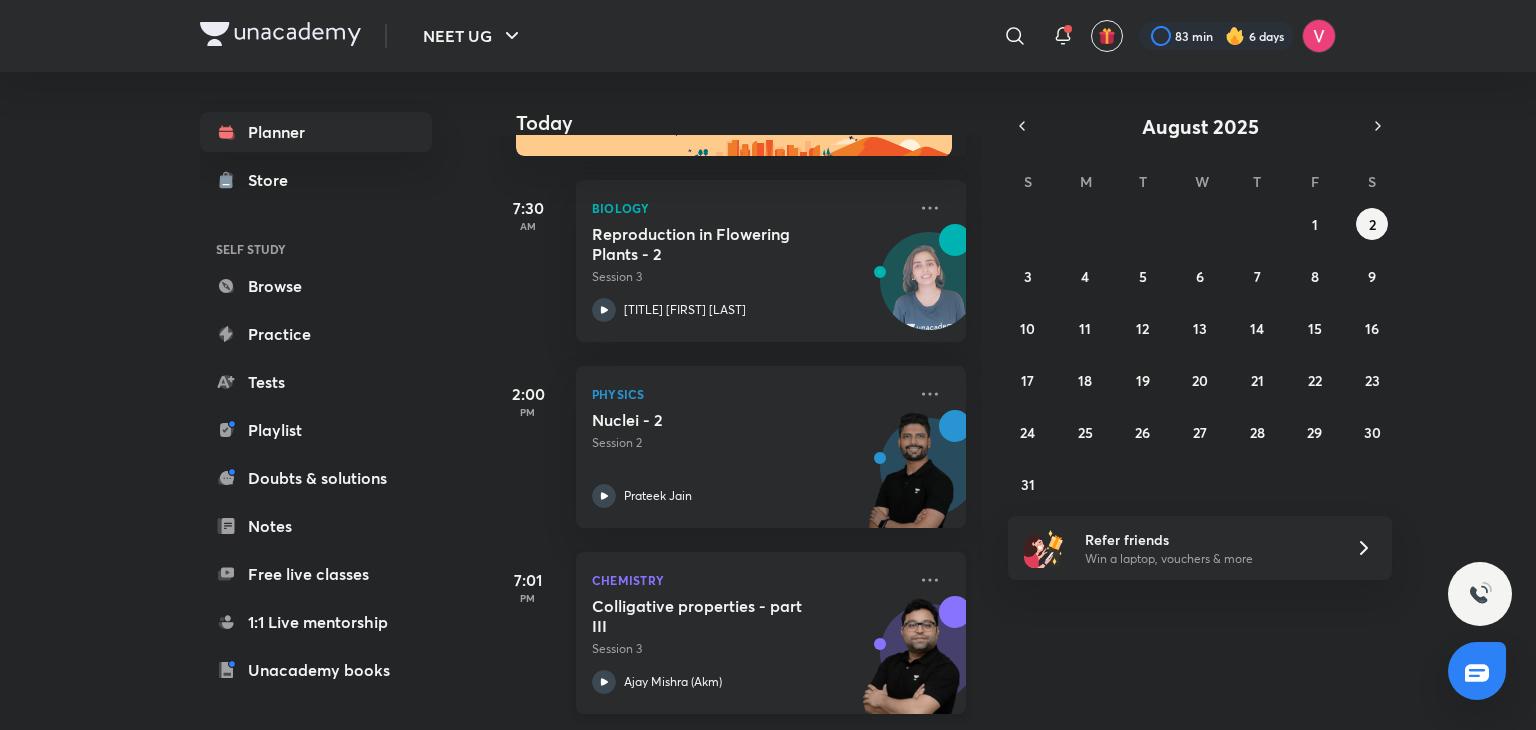 click on "Chemistry Colligative properties - part III Session 3 [FIRST] [LAST] ([INITIALS])" at bounding box center [771, 633] 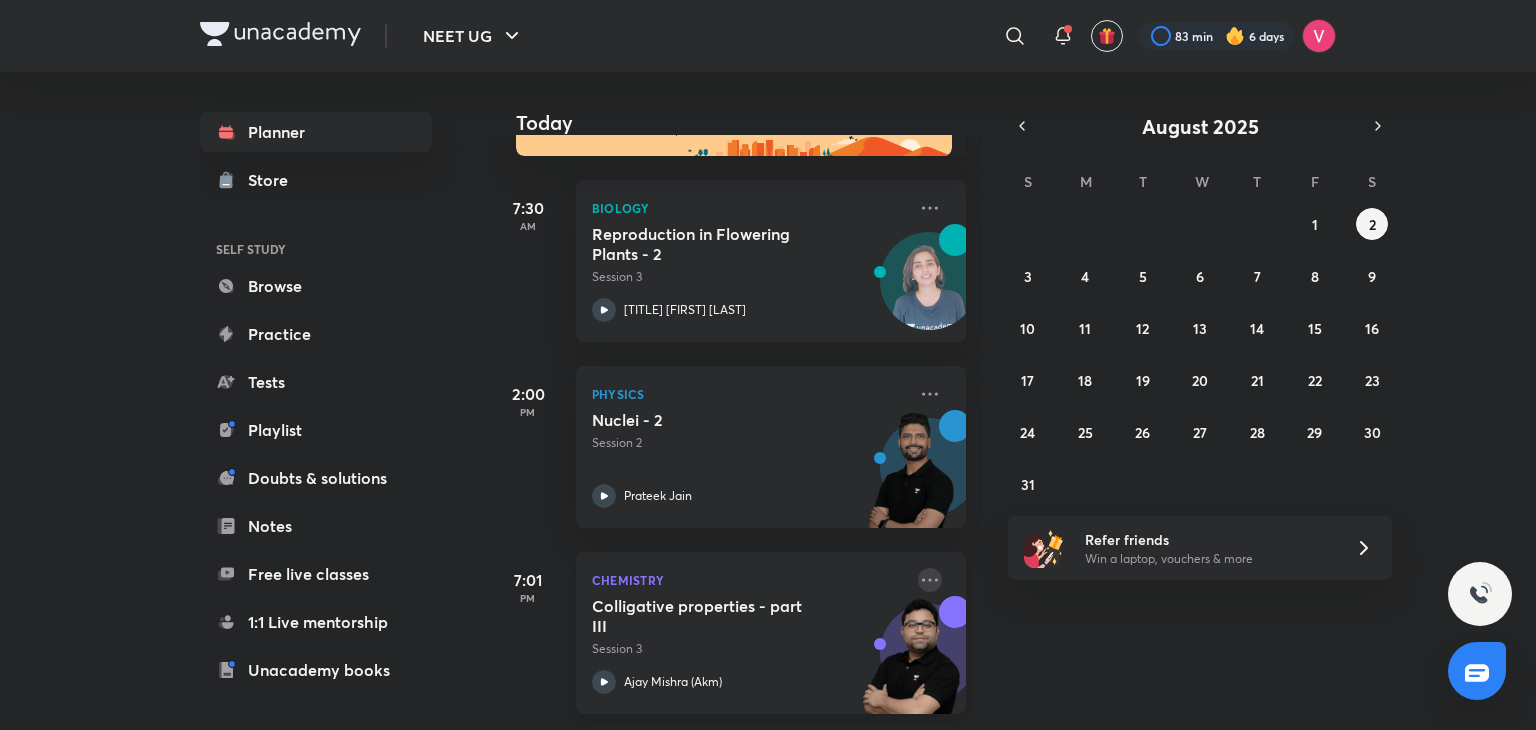 click 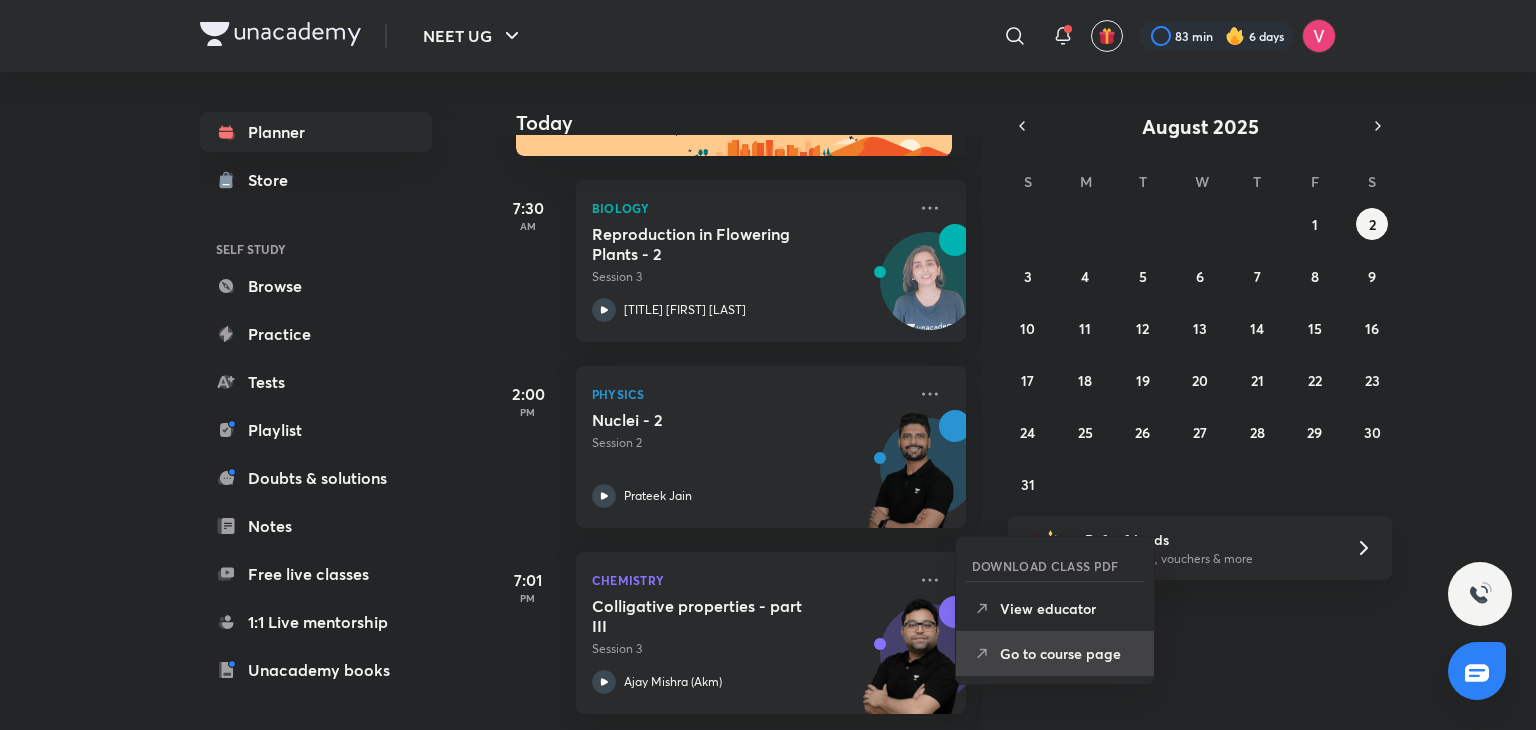 click on "Go to course page" at bounding box center (1069, 653) 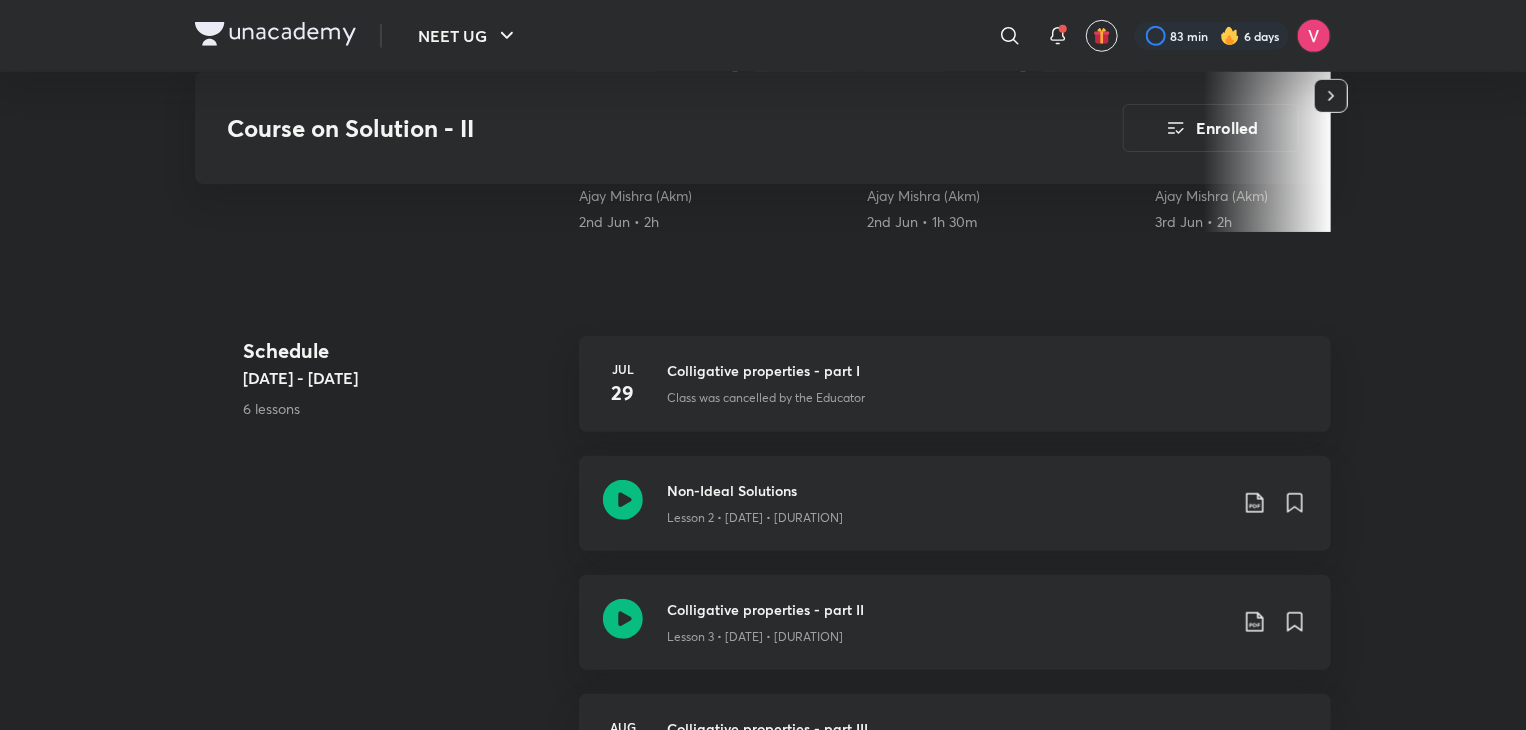 scroll, scrollTop: 458, scrollLeft: 0, axis: vertical 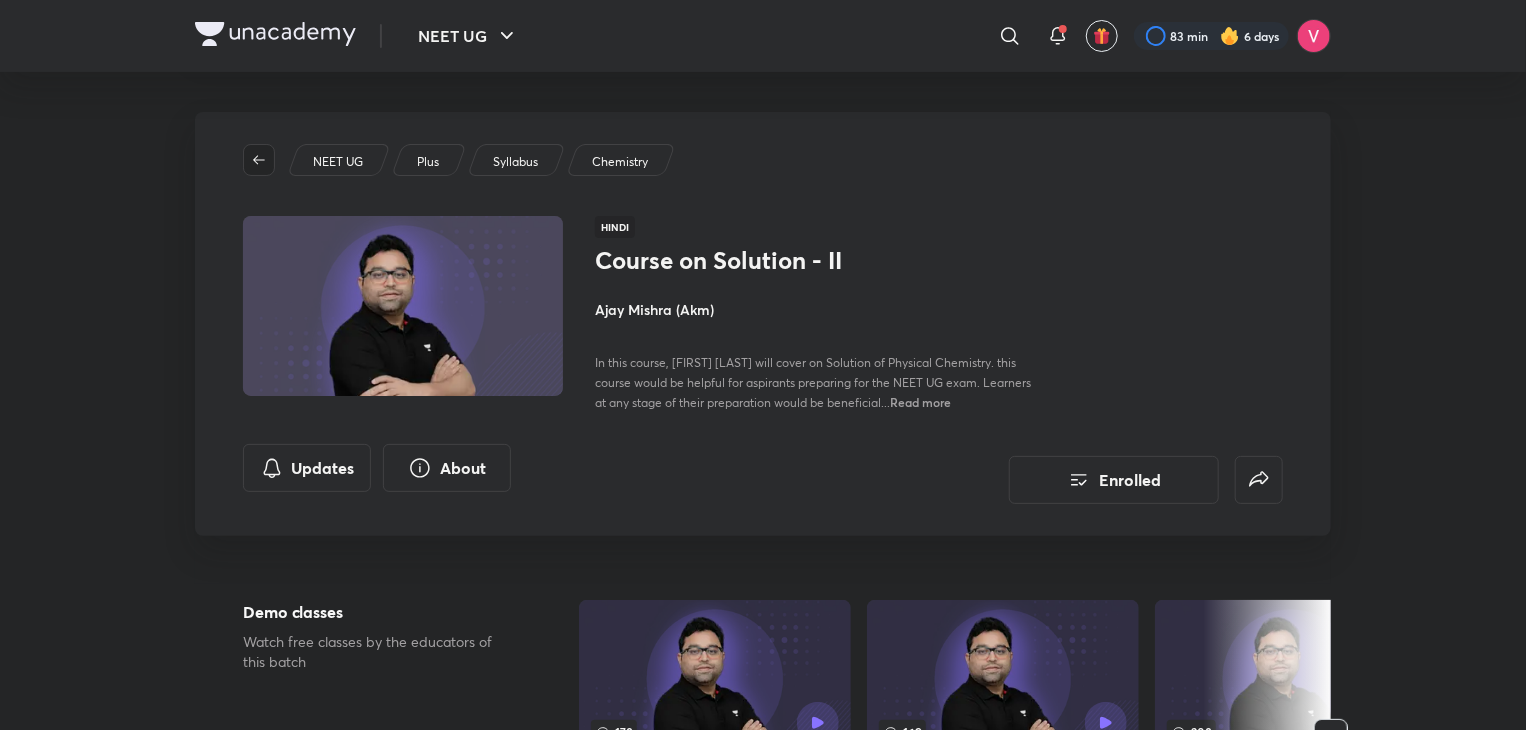 click 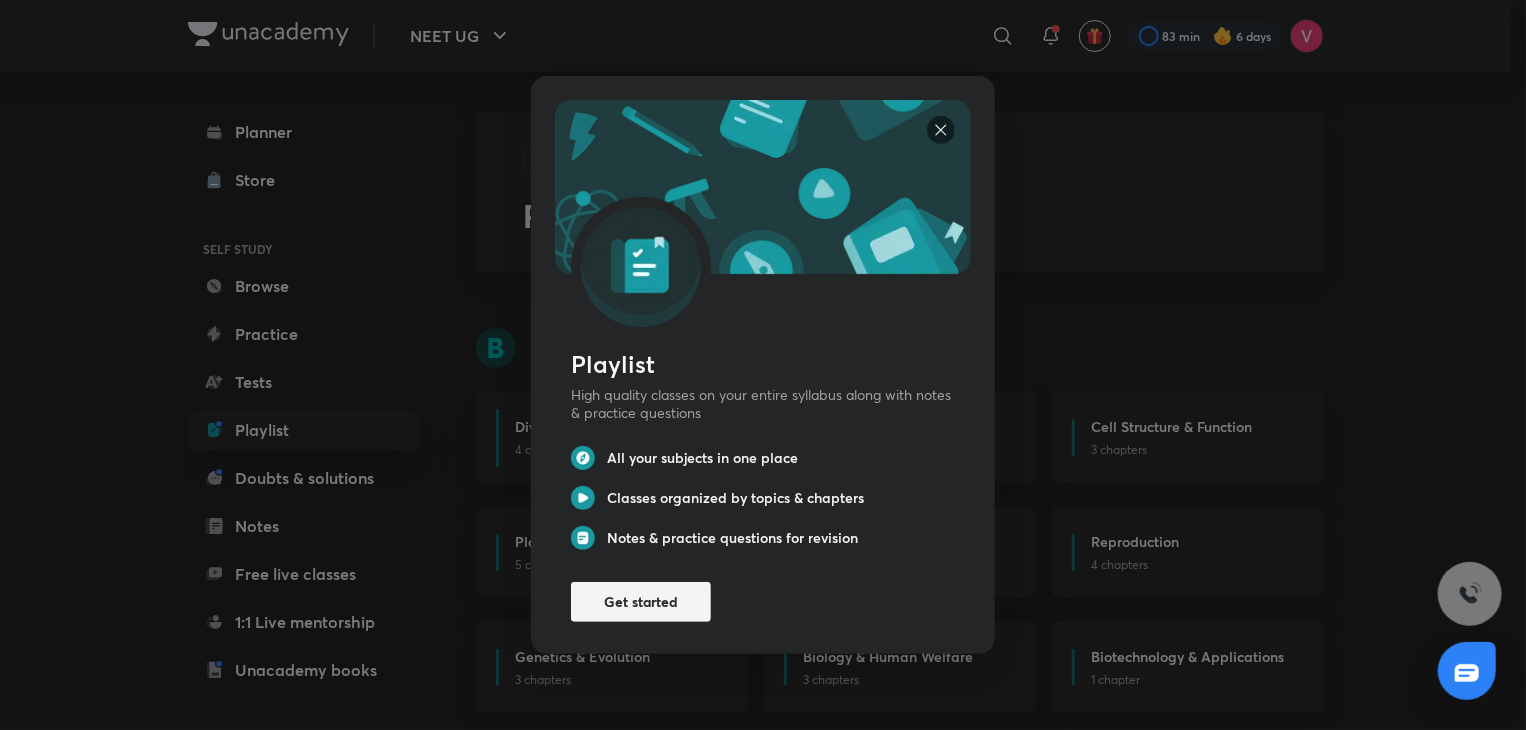 scroll, scrollTop: 0, scrollLeft: 0, axis: both 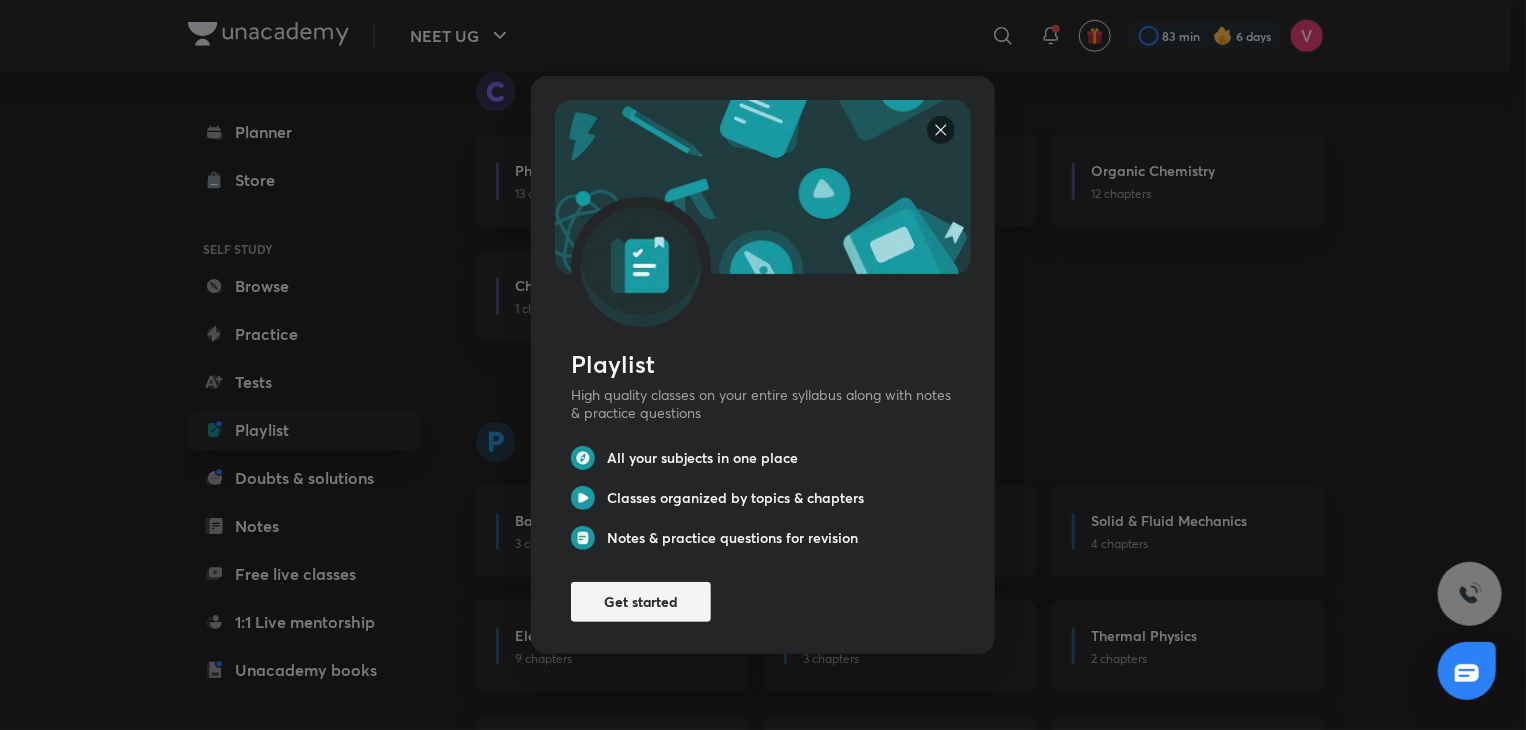 click at bounding box center (941, 130) 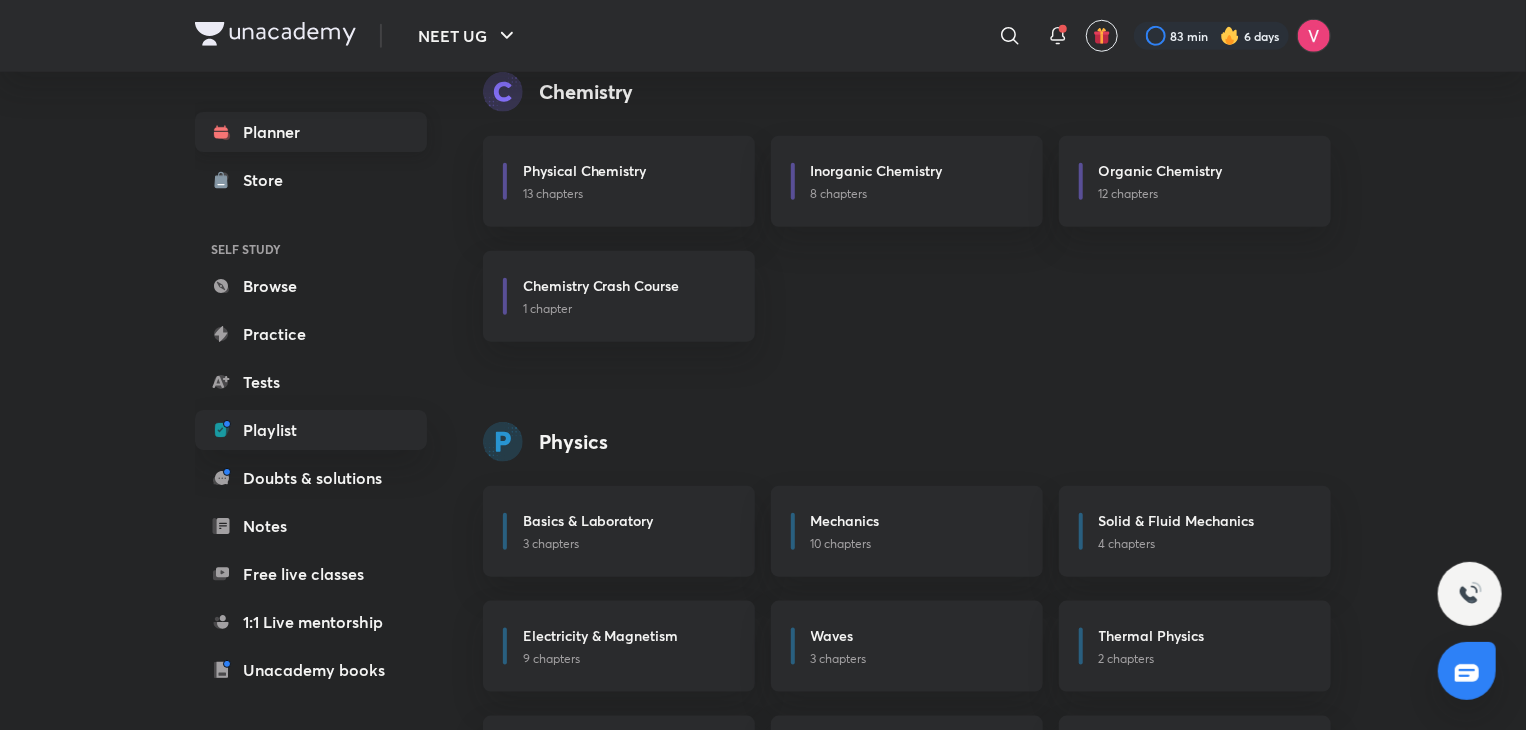 click on "Planner" at bounding box center (311, 132) 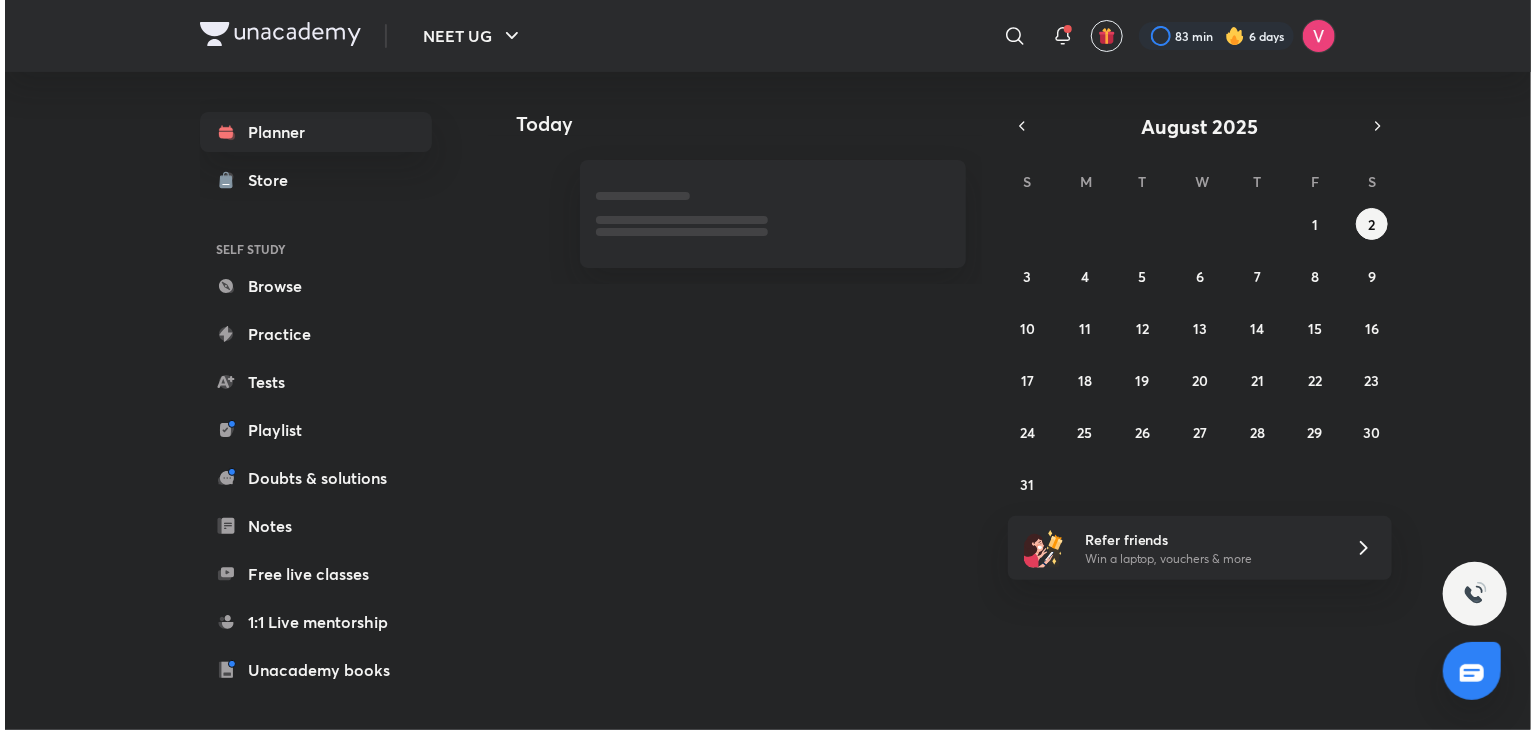 scroll, scrollTop: 0, scrollLeft: 0, axis: both 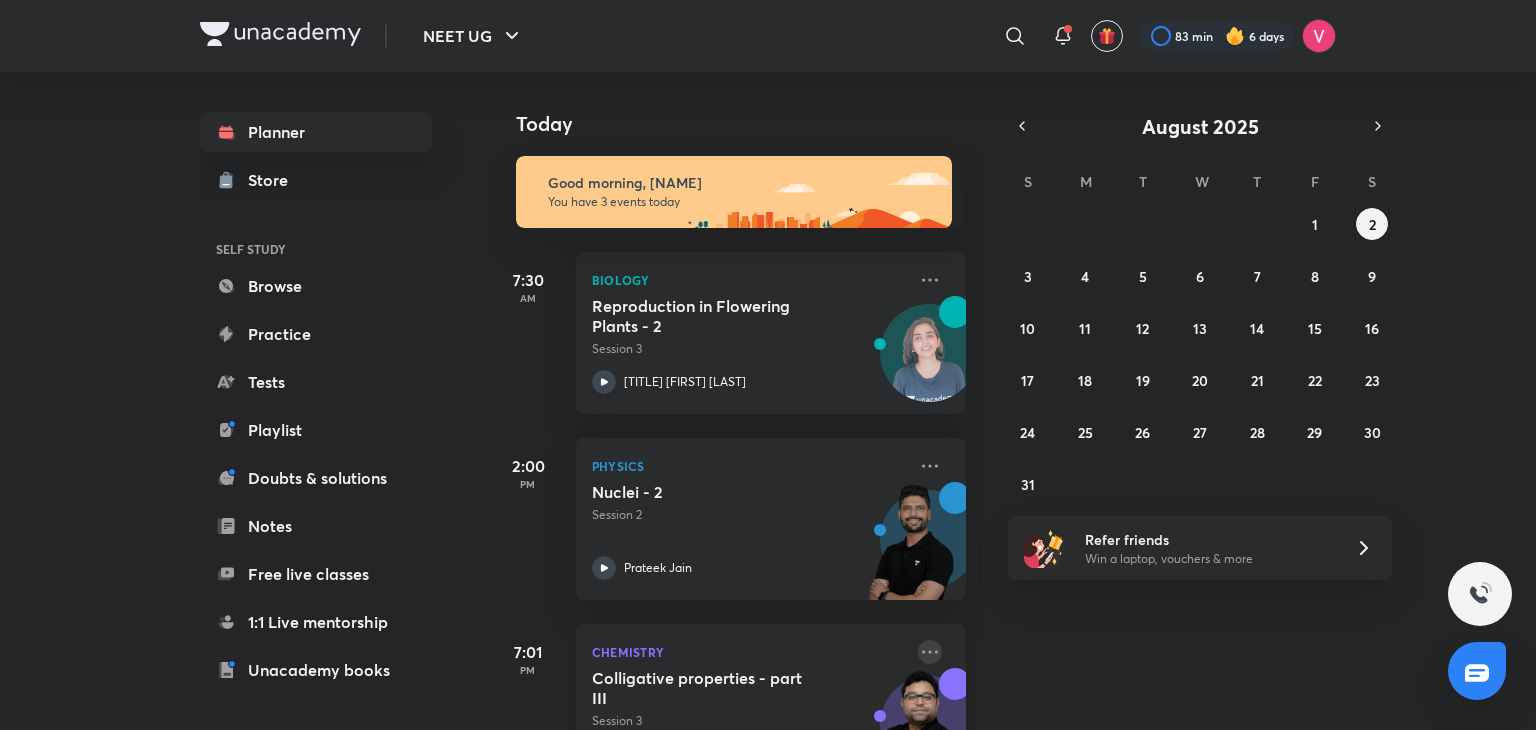 click 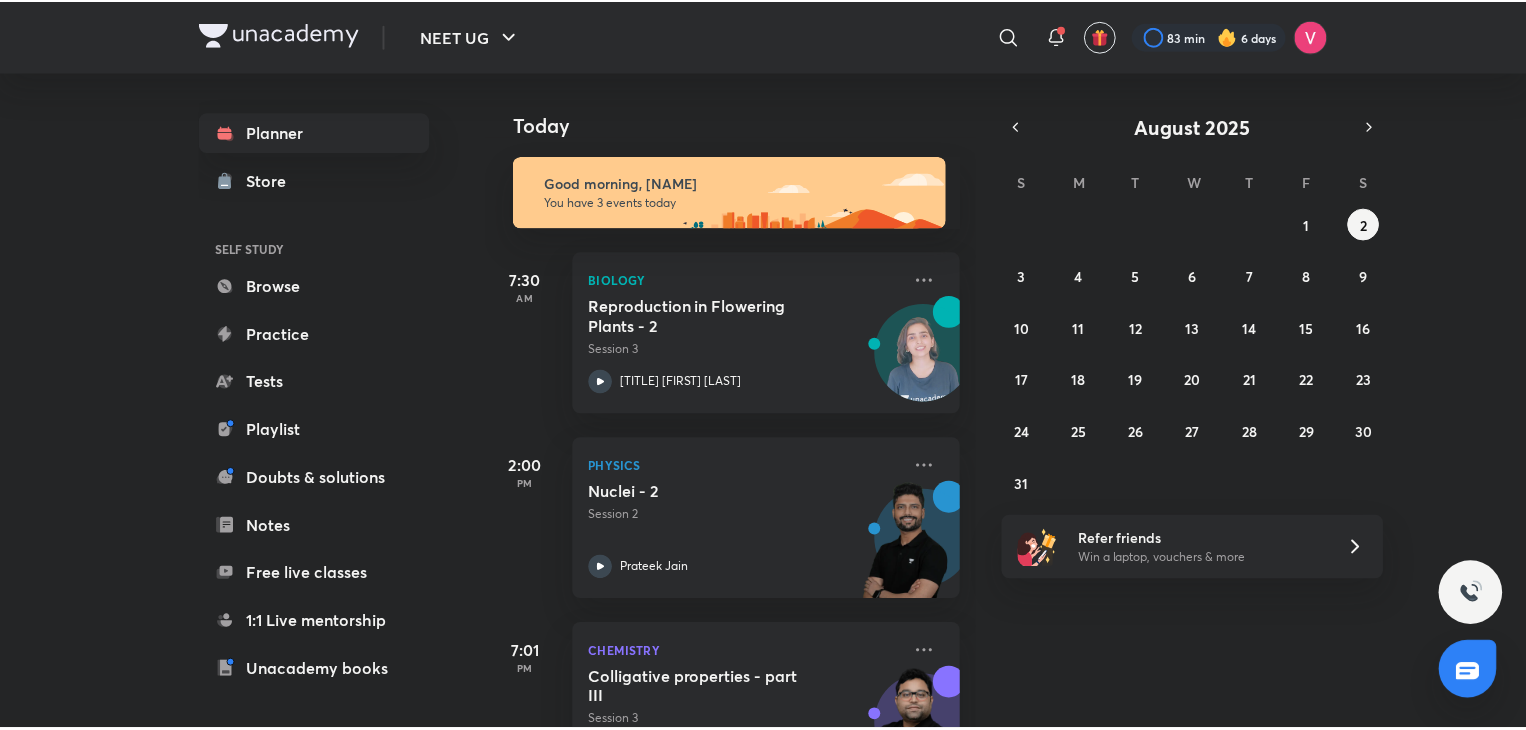 scroll, scrollTop: 88, scrollLeft: 0, axis: vertical 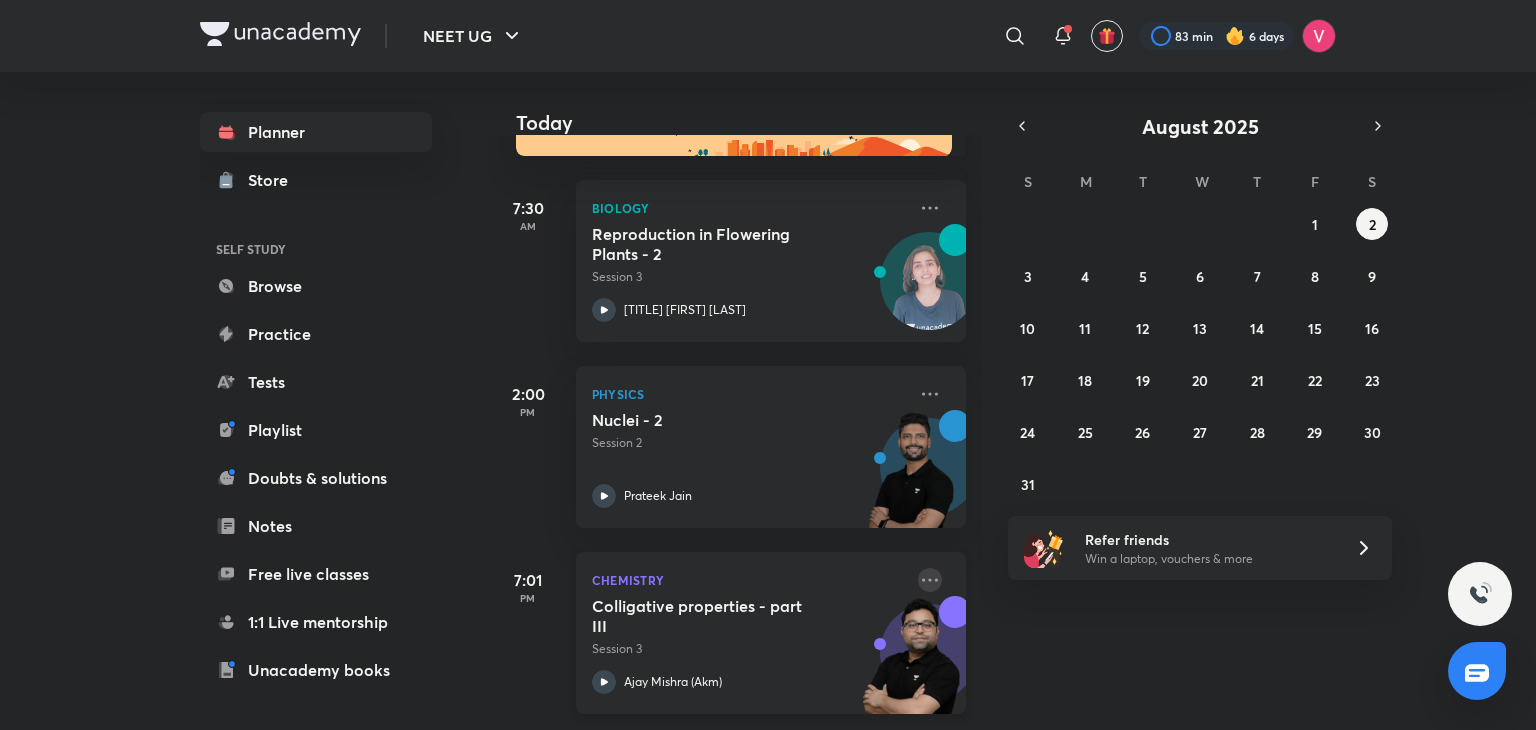 click 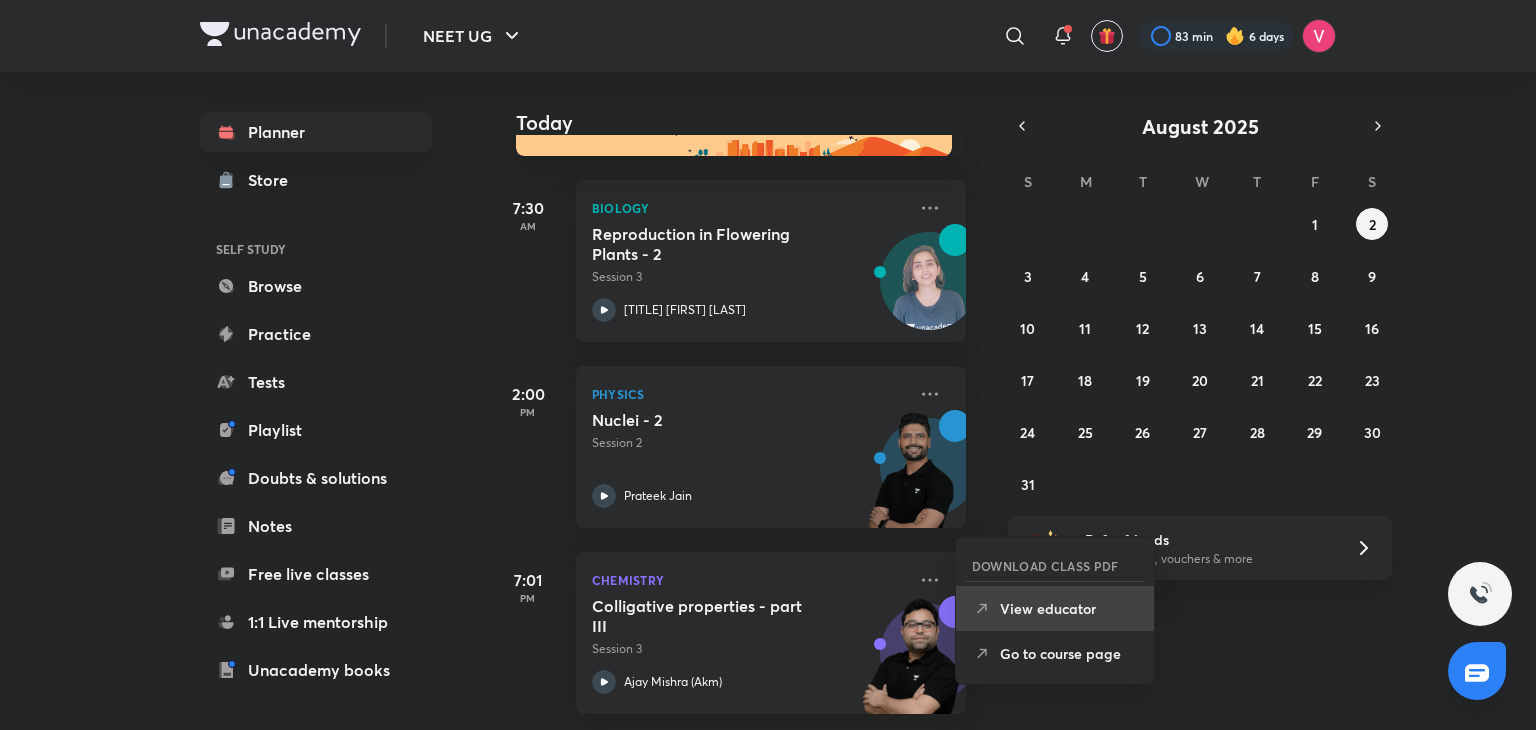 click on "View educator" at bounding box center [1069, 608] 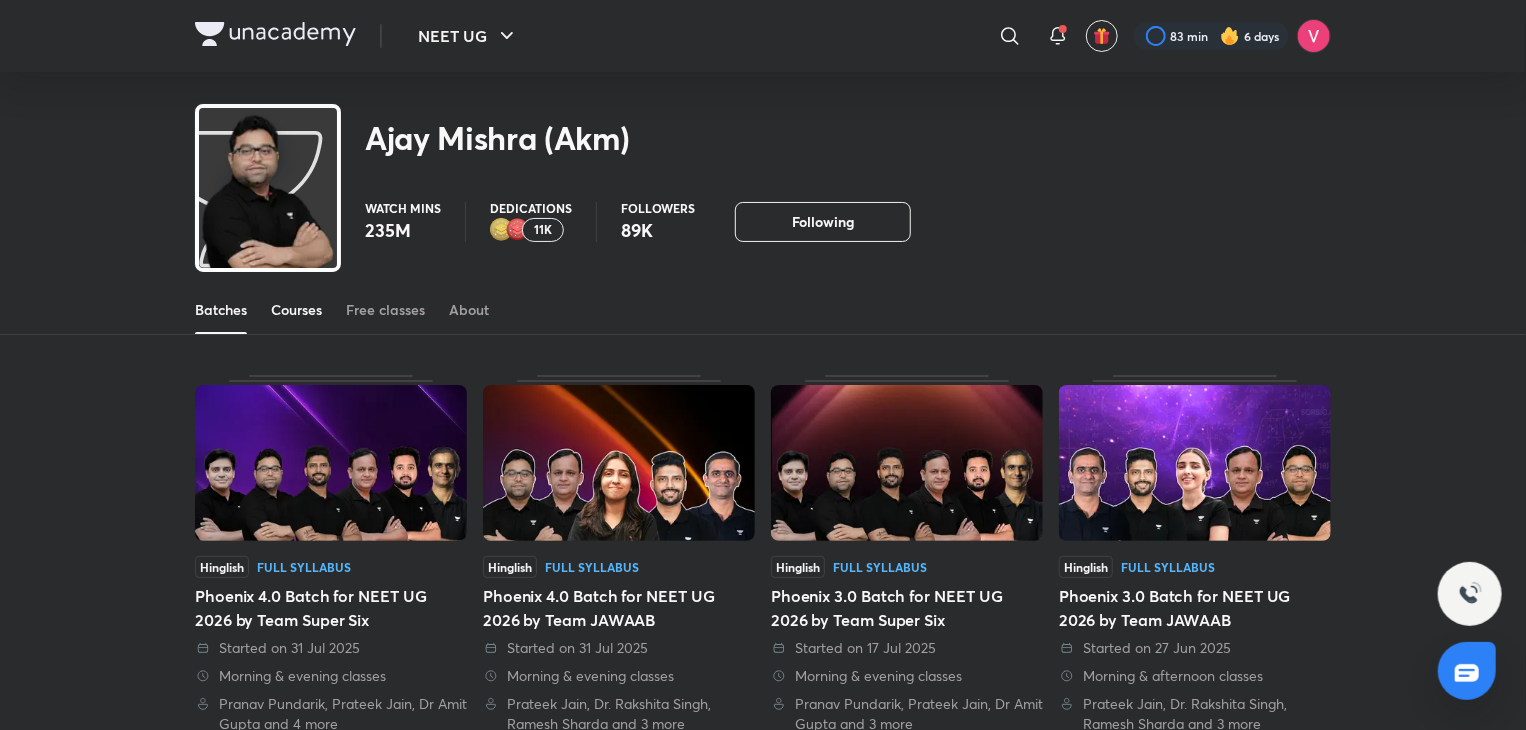 click on "Courses" at bounding box center [296, 310] 